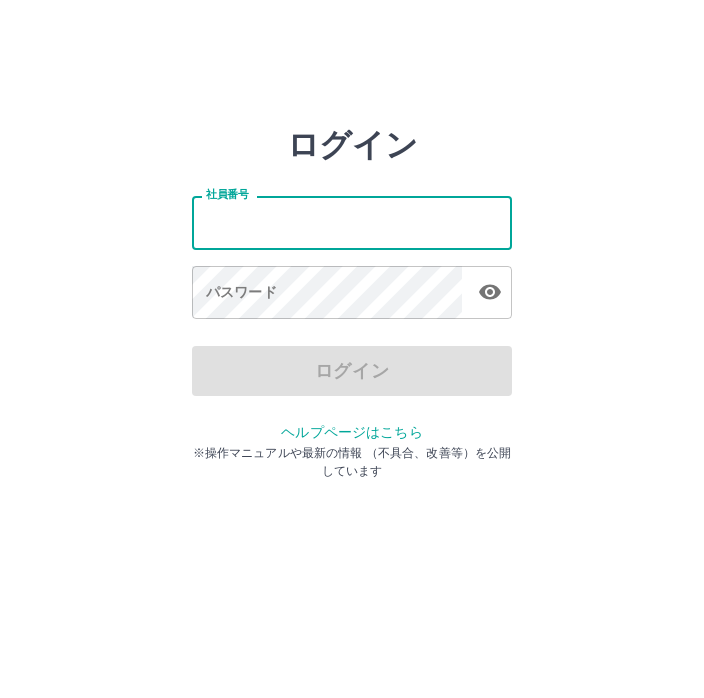 scroll, scrollTop: 0, scrollLeft: 0, axis: both 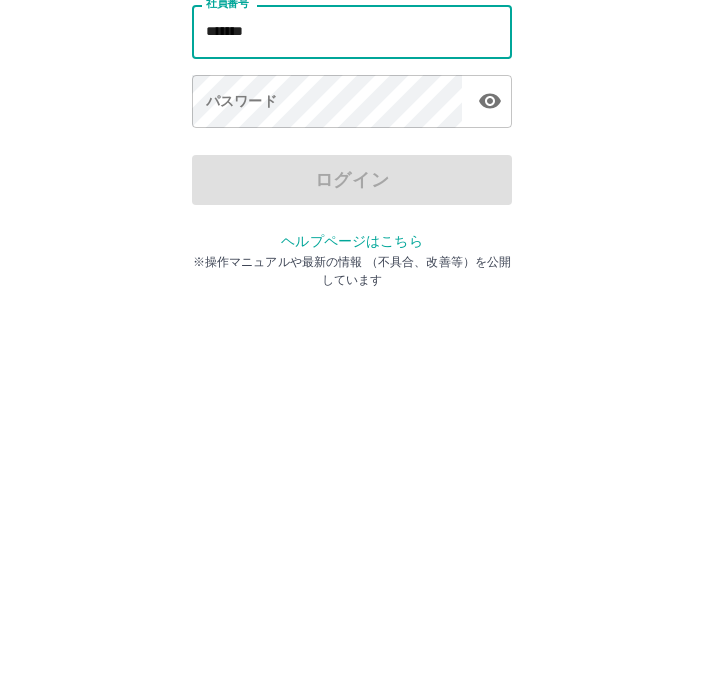 type on "*******" 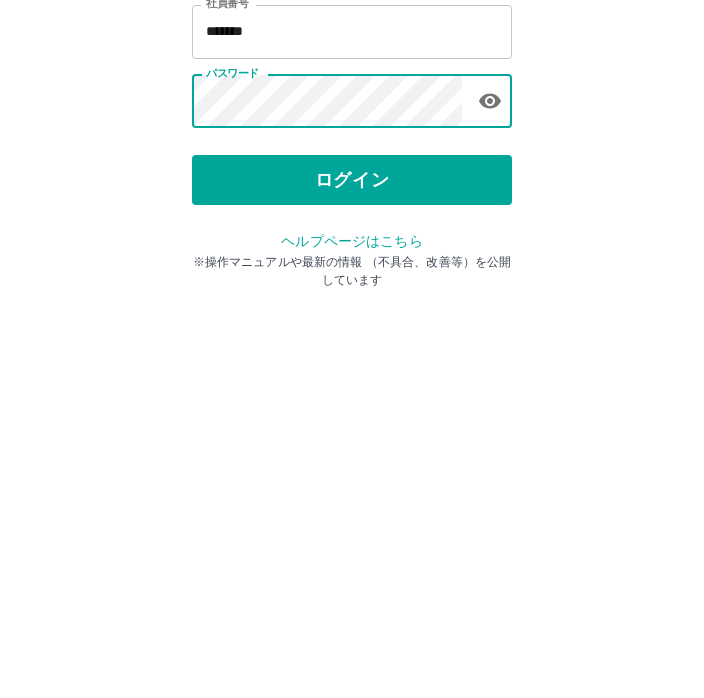 click on "ログイン" at bounding box center [352, 371] 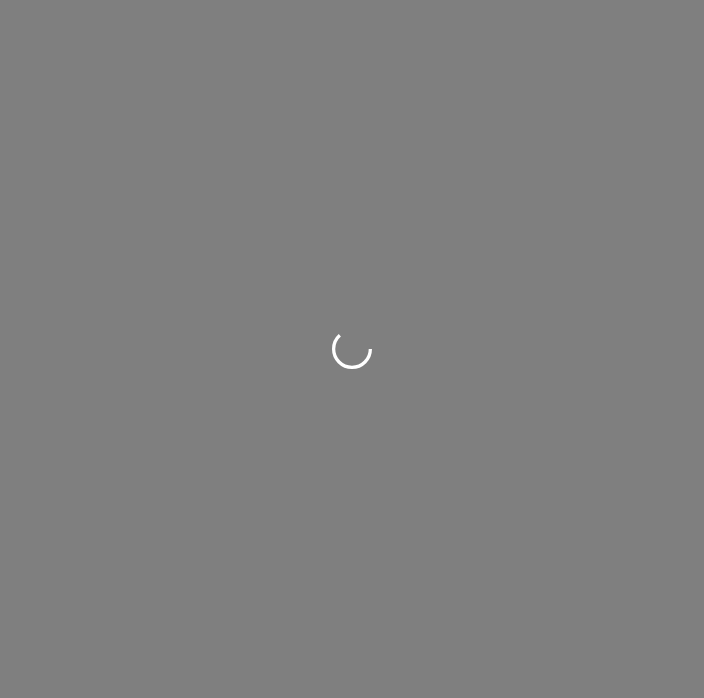 scroll, scrollTop: 0, scrollLeft: 0, axis: both 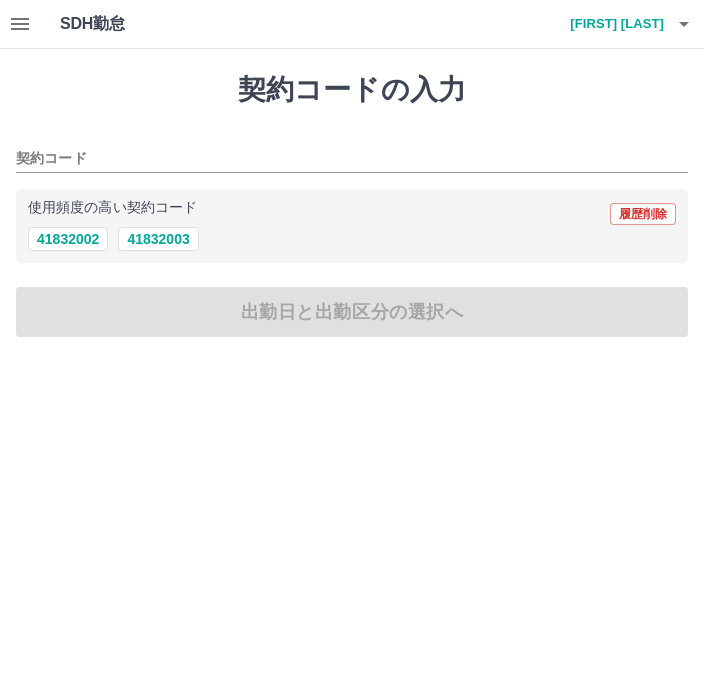 click on "41832003" at bounding box center (158, 239) 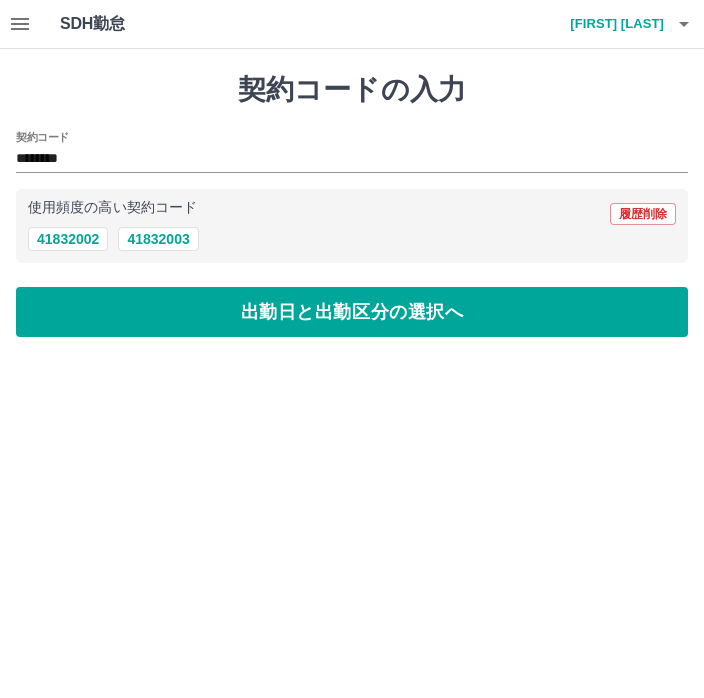 type on "********" 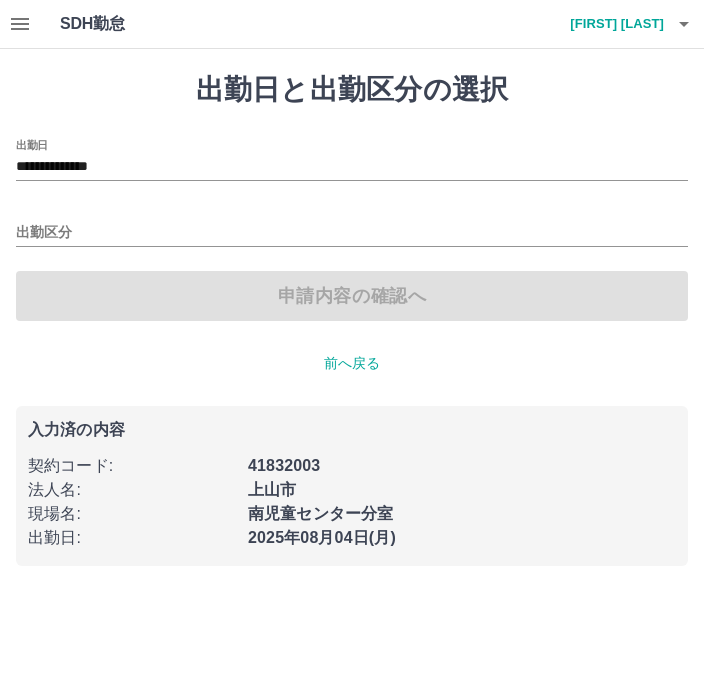 click on "**********" at bounding box center [352, 167] 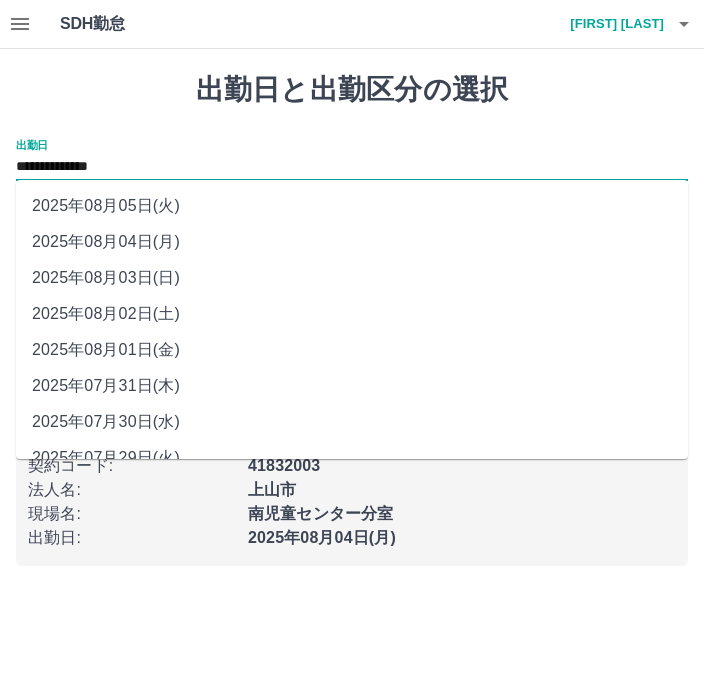 click on "2025年08月01日(金)" at bounding box center [352, 350] 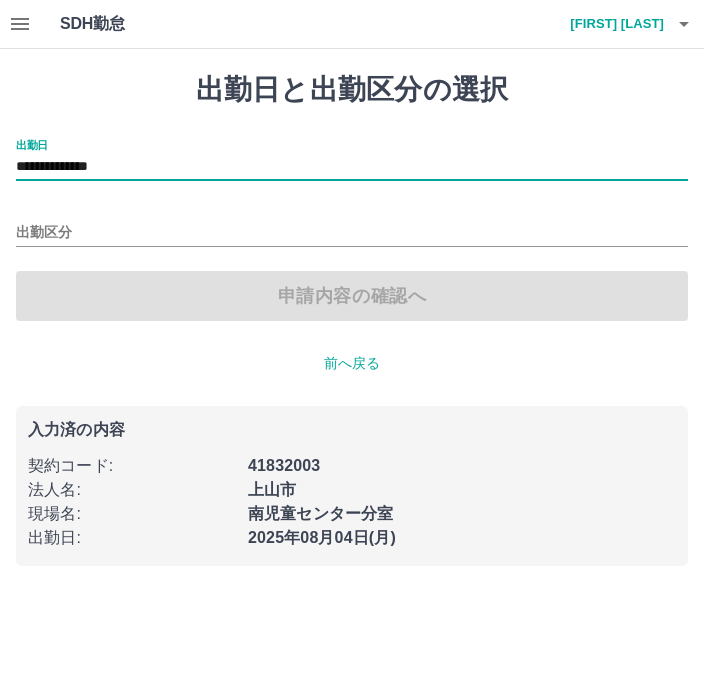 click on "出勤区分" at bounding box center (352, 233) 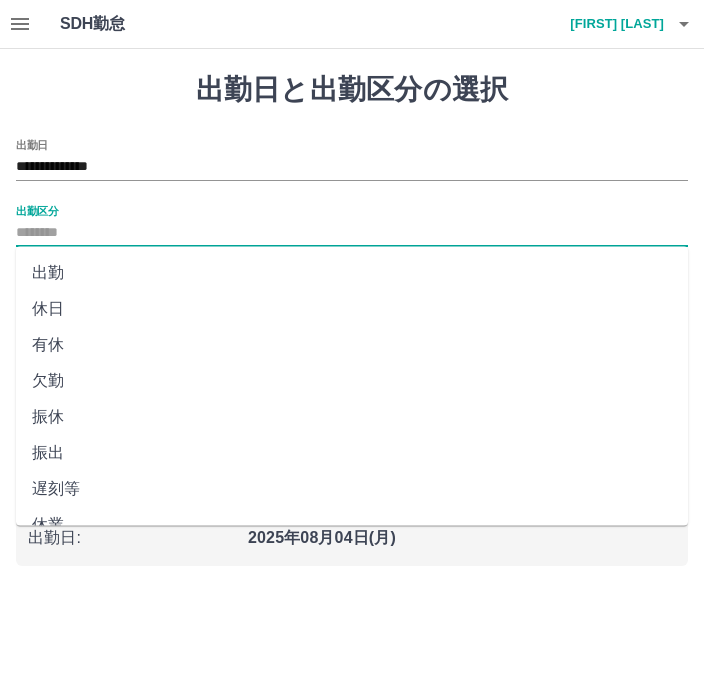 click on "出勤" at bounding box center (352, 273) 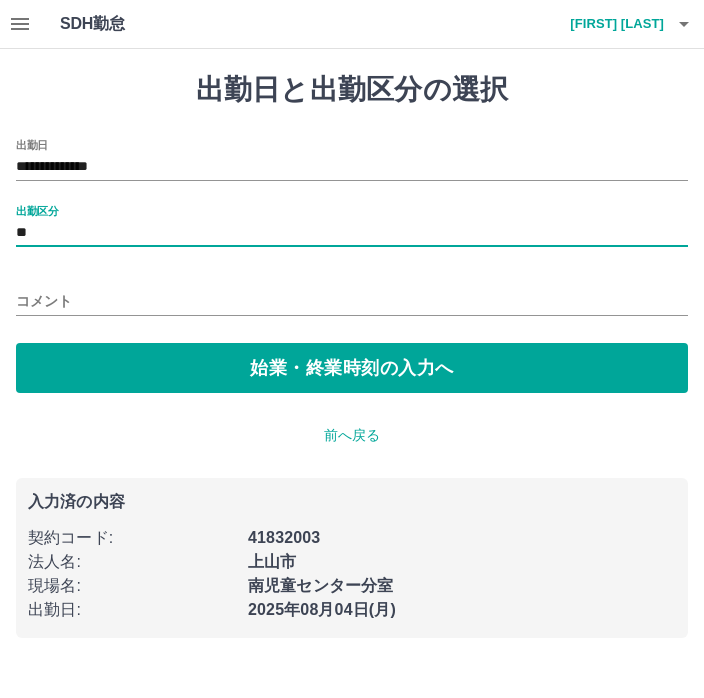 type on "**" 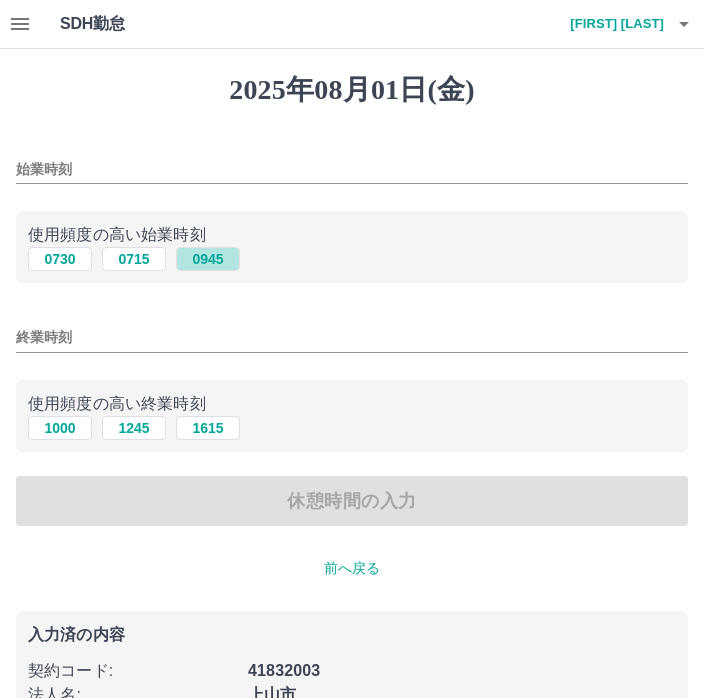 click on "0945" at bounding box center [208, 259] 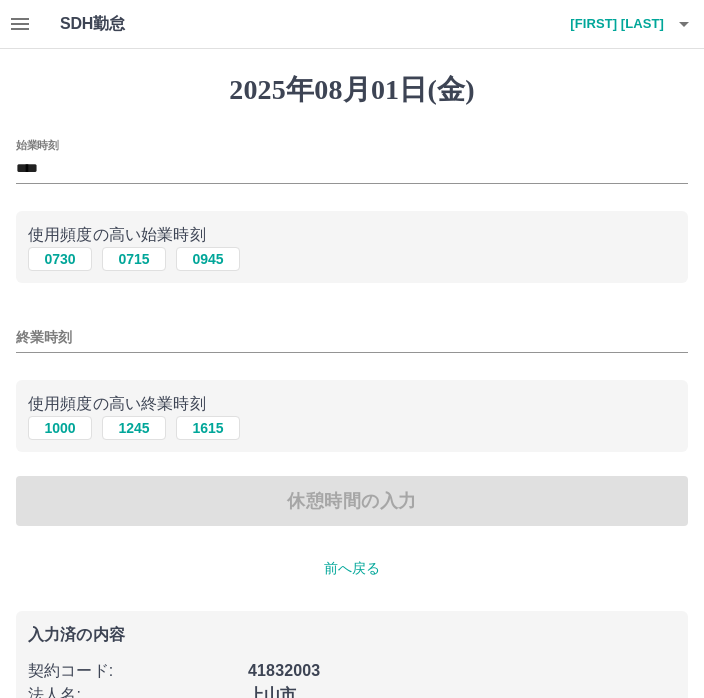 click on "終業時刻" at bounding box center [352, 337] 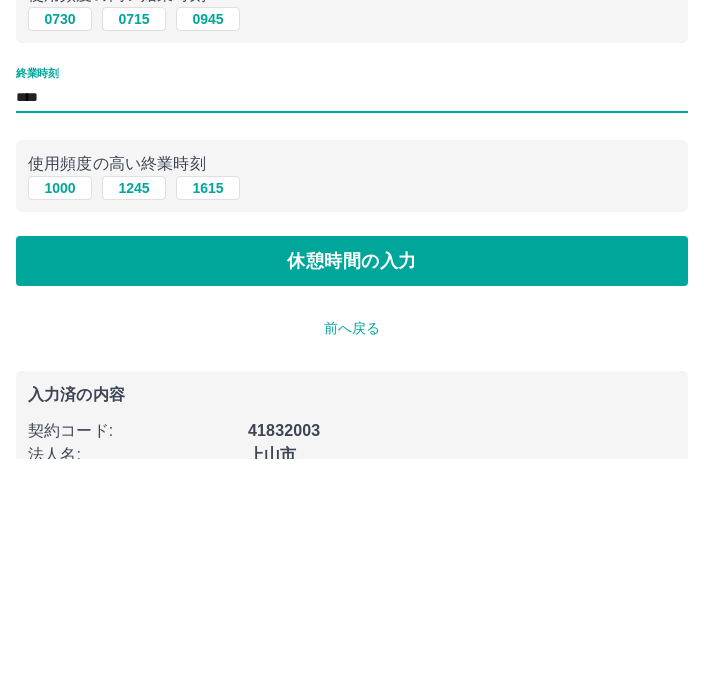 type on "****" 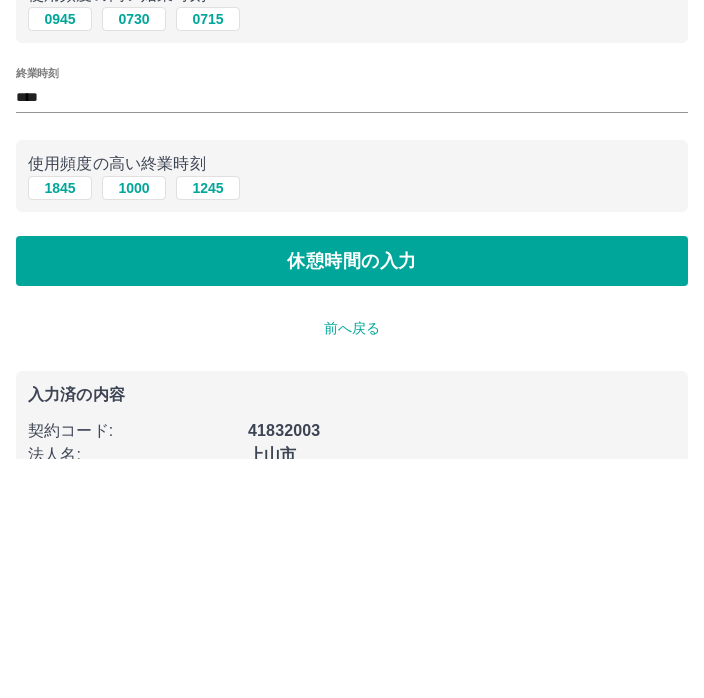 scroll, scrollTop: 123, scrollLeft: 0, axis: vertical 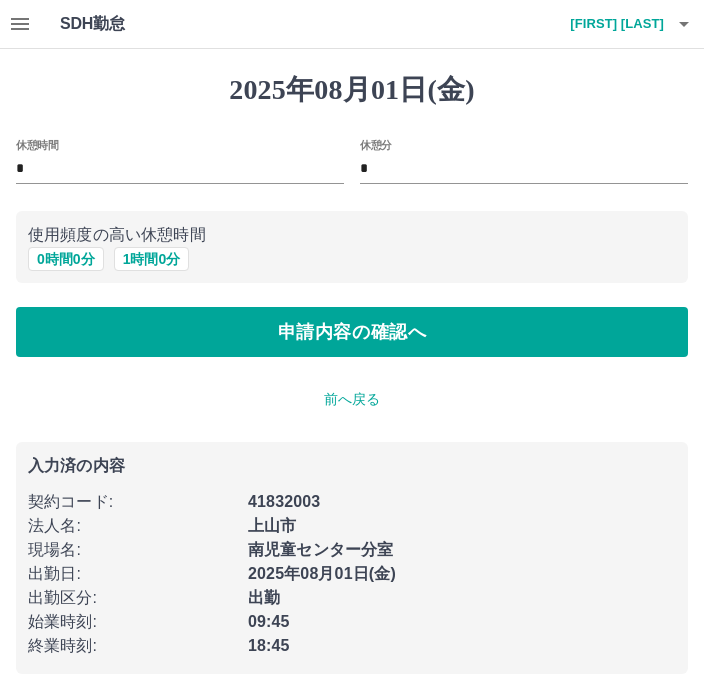 click on "1 時間 0 分" at bounding box center (152, 259) 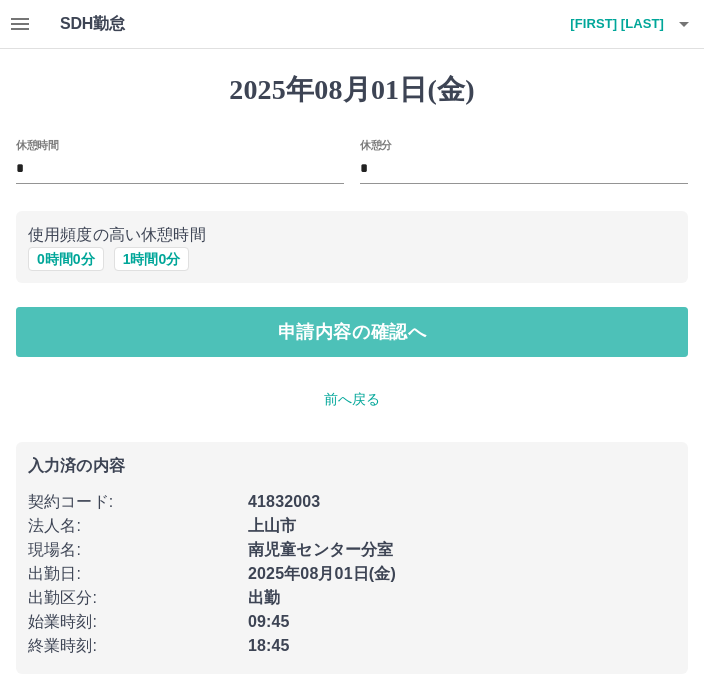 click on "申請内容の確認へ" at bounding box center (352, 332) 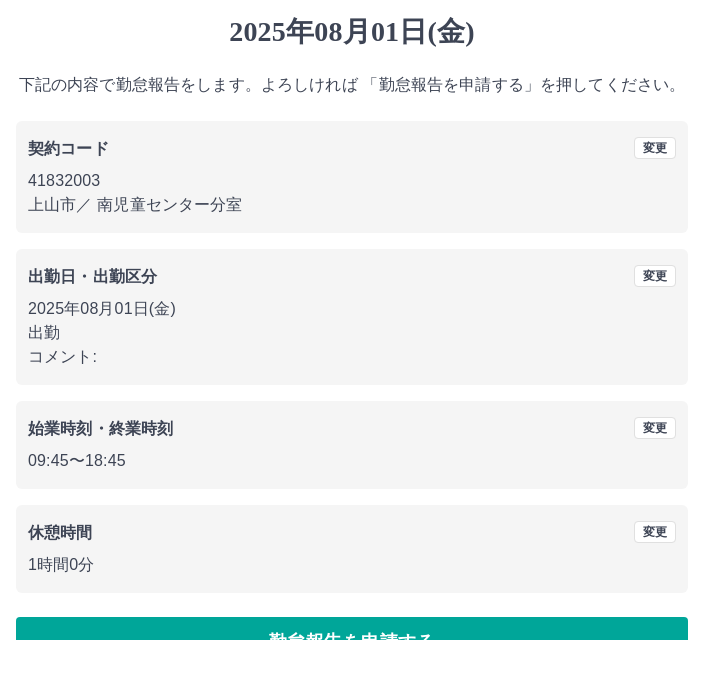scroll, scrollTop: 19, scrollLeft: 0, axis: vertical 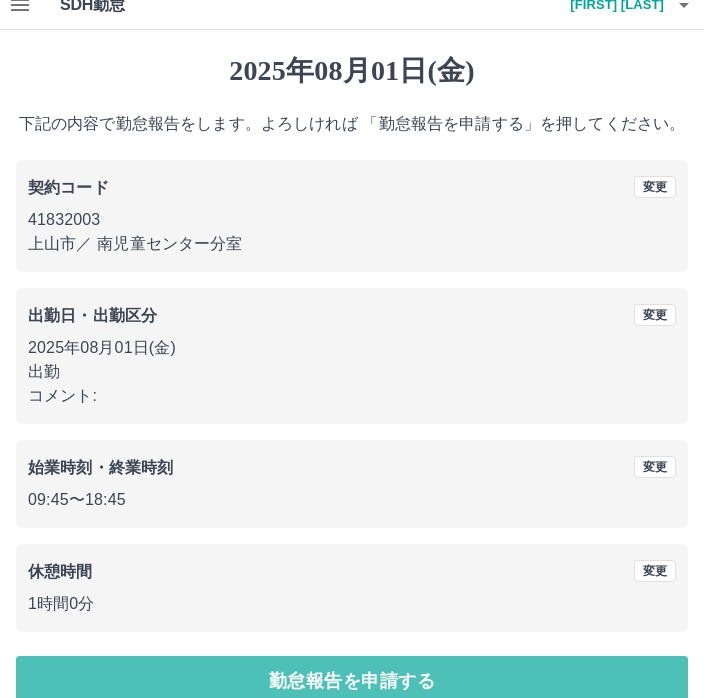 click on "勤怠報告を申請する" at bounding box center [352, 681] 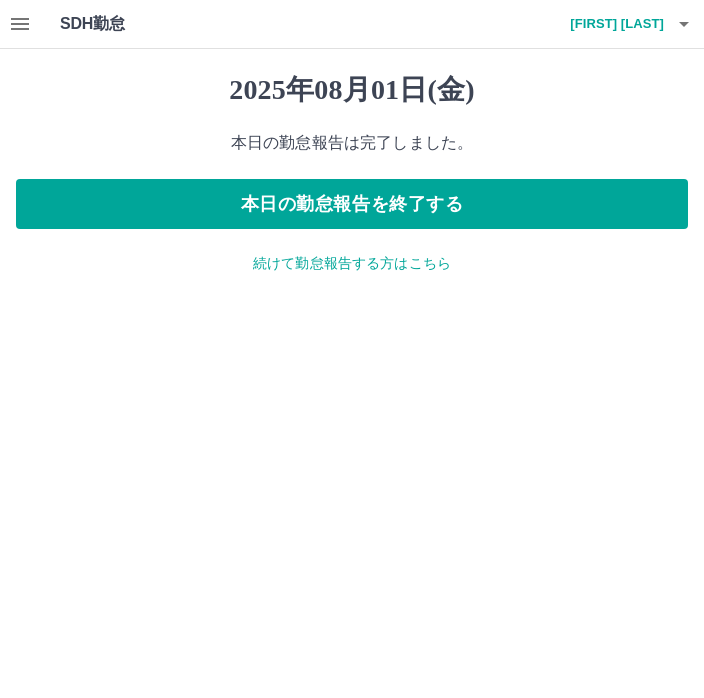 scroll, scrollTop: 0, scrollLeft: 0, axis: both 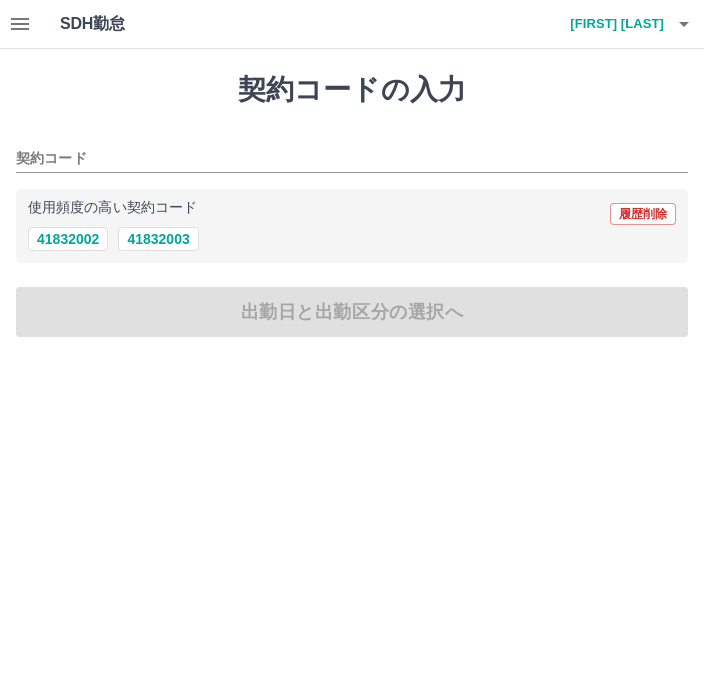 click on "41832003" at bounding box center [158, 239] 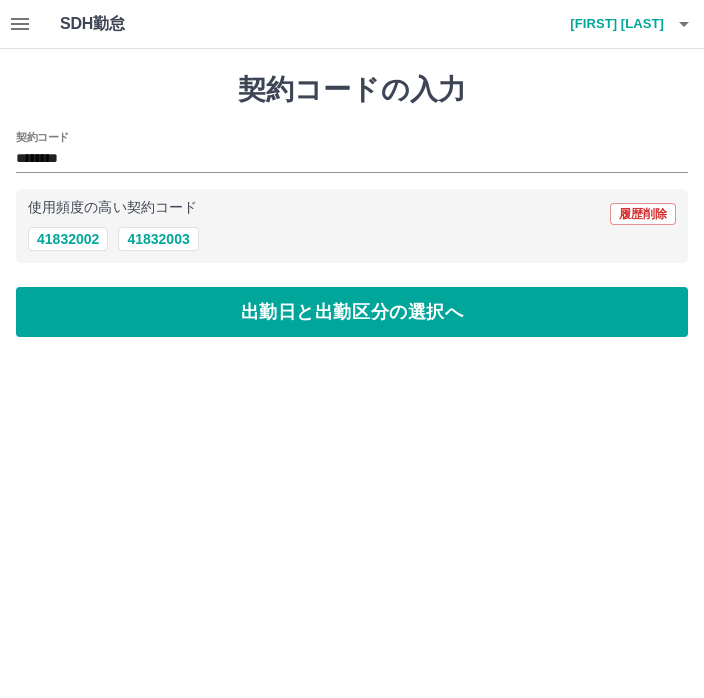 click on "出勤日と出勤区分の選択へ" at bounding box center [352, 312] 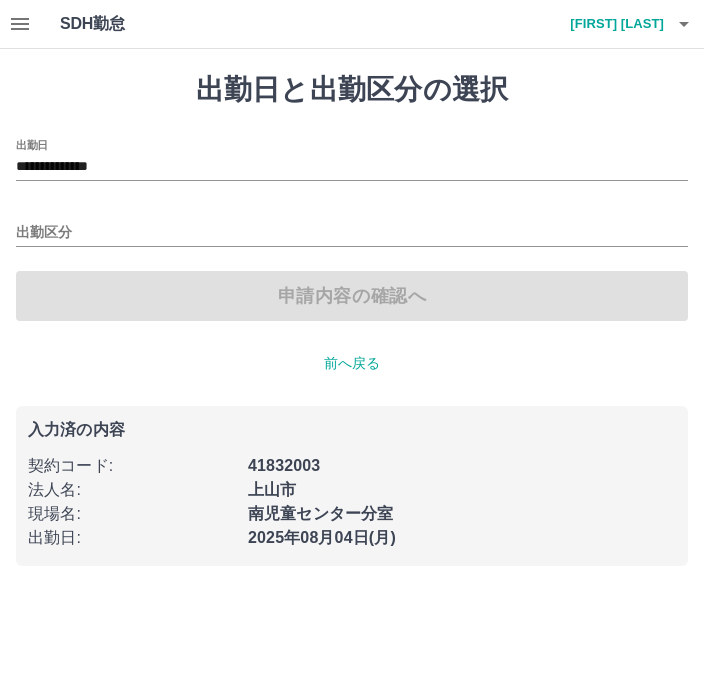 click on "**********" at bounding box center (352, 167) 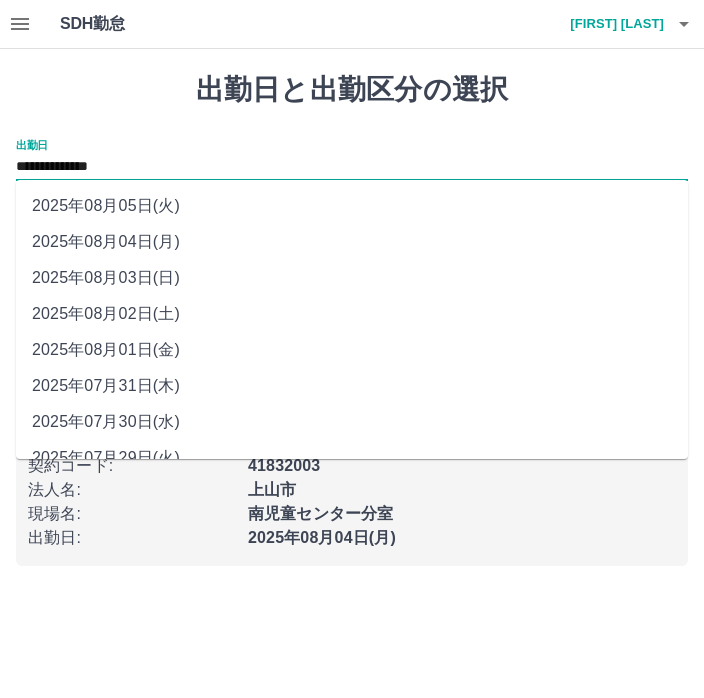 click on "2025年08月02日(土)" at bounding box center [352, 314] 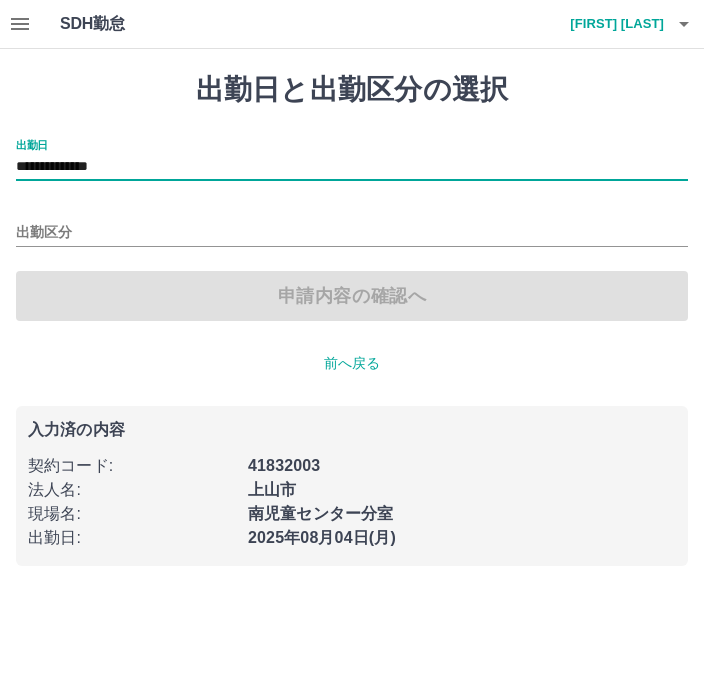 click on "出勤区分" at bounding box center (352, 233) 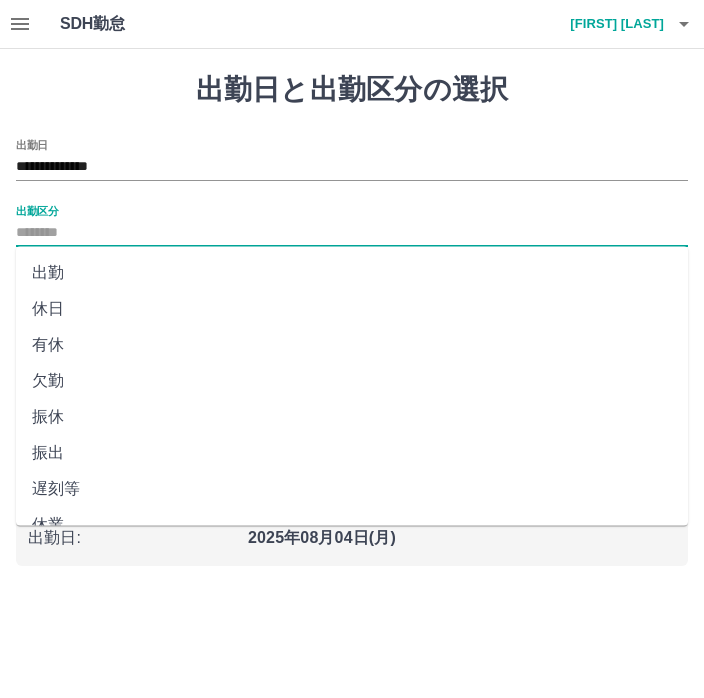 click on "休日" at bounding box center (352, 309) 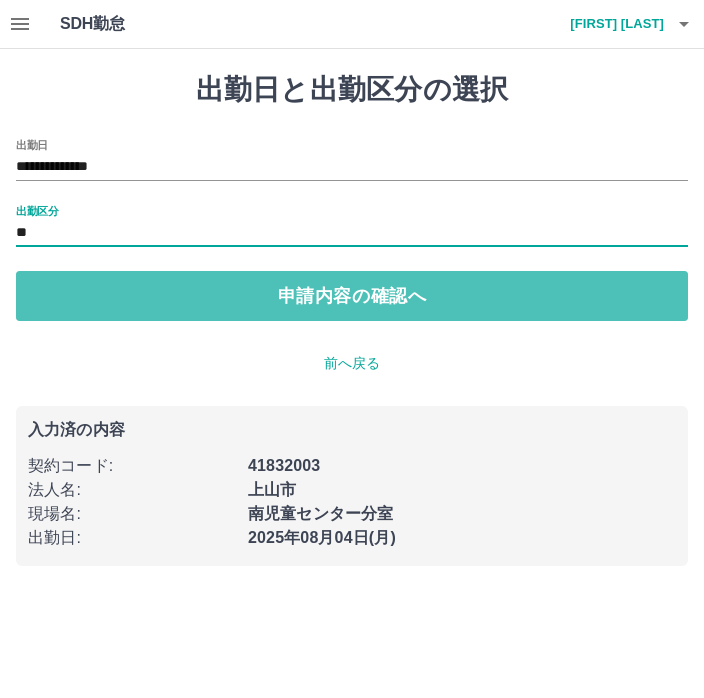 click on "申請内容の確認へ" at bounding box center [352, 296] 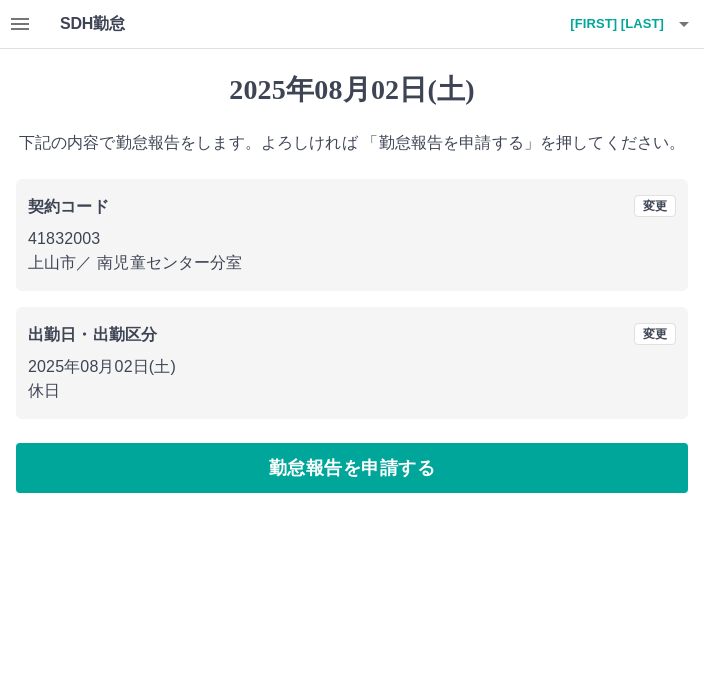 click on "勤怠報告を申請する" at bounding box center (352, 468) 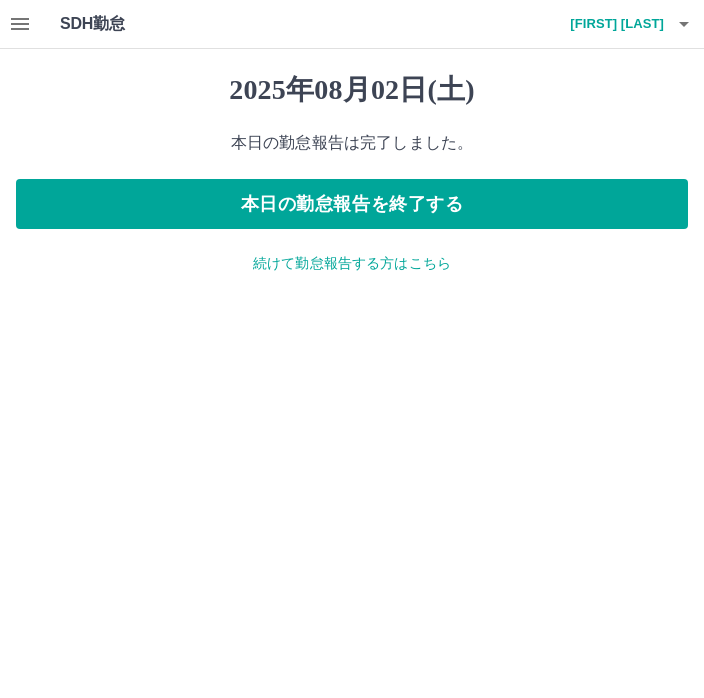 click on "続けて勤怠報告する方はこちら" at bounding box center [352, 263] 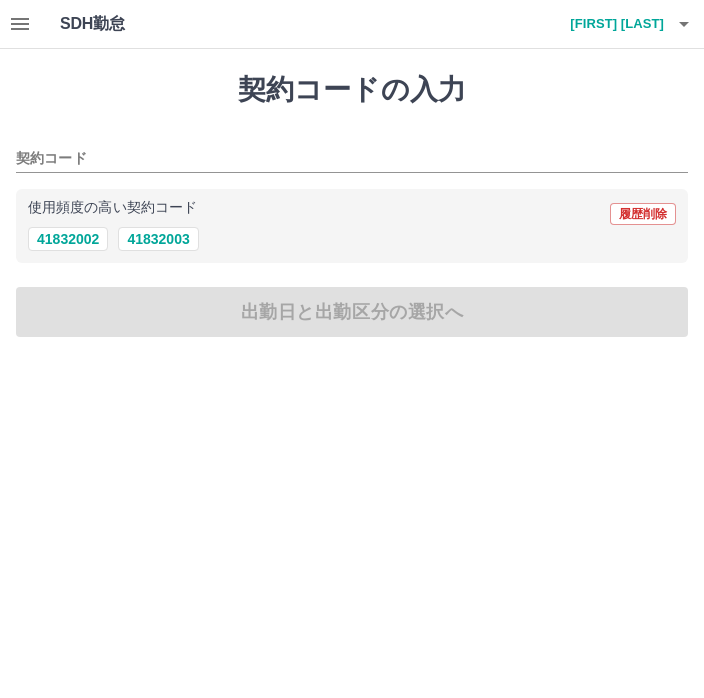 click on "41832003" at bounding box center (158, 239) 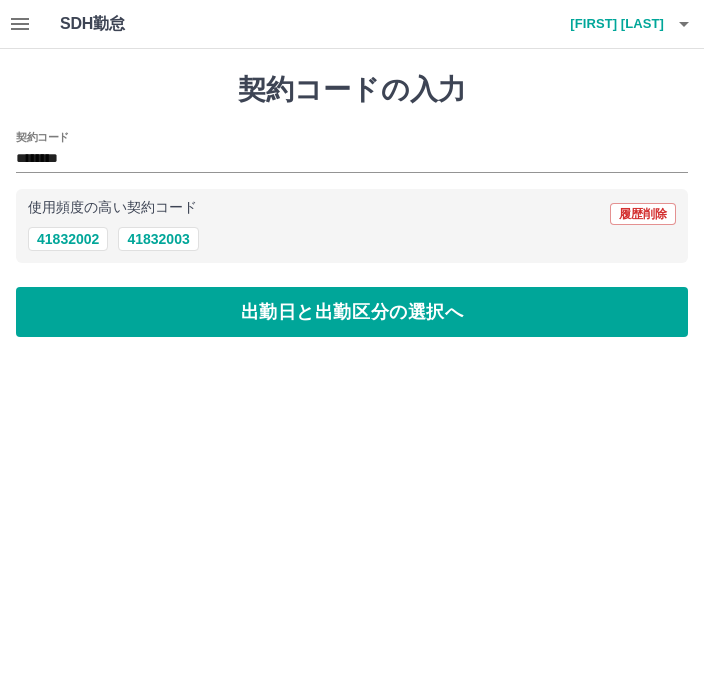 click on "出勤日と出勤区分の選択へ" at bounding box center [352, 312] 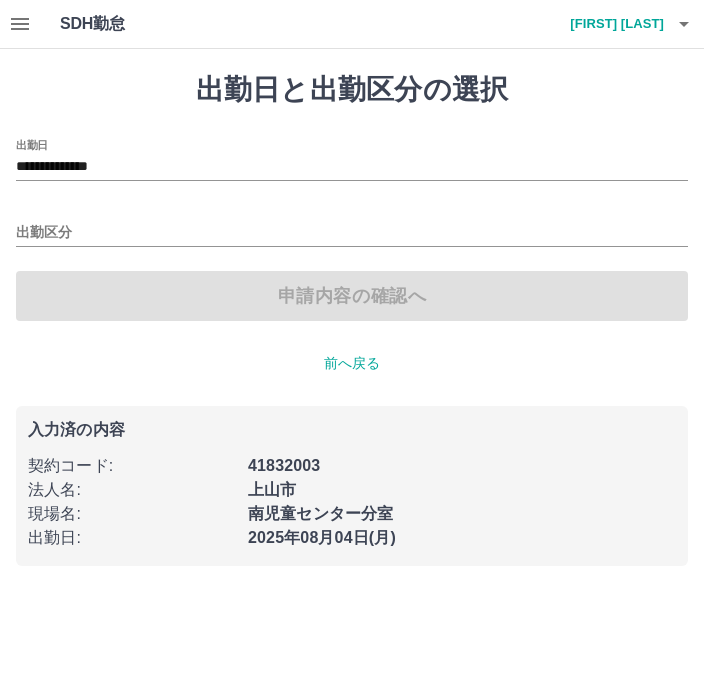 click on "**********" at bounding box center [352, 167] 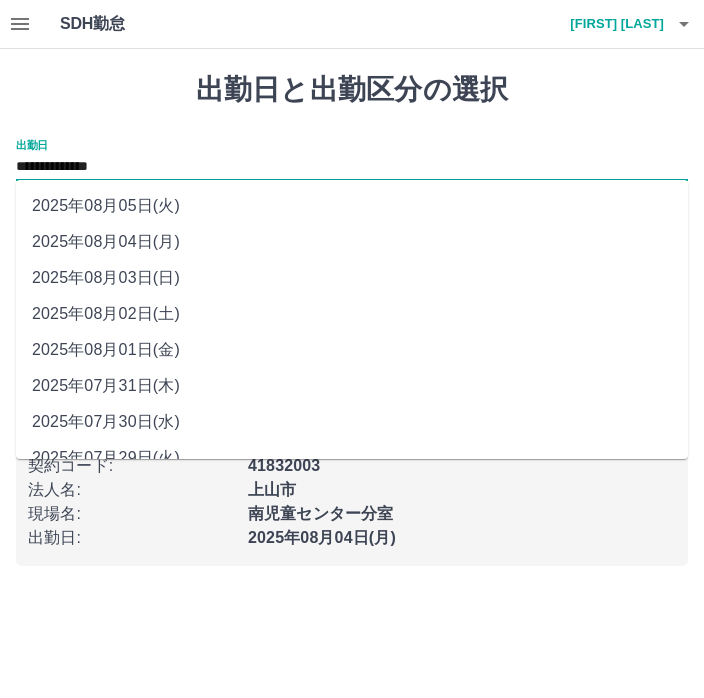 click on "2025年08月03日(日)" at bounding box center (352, 278) 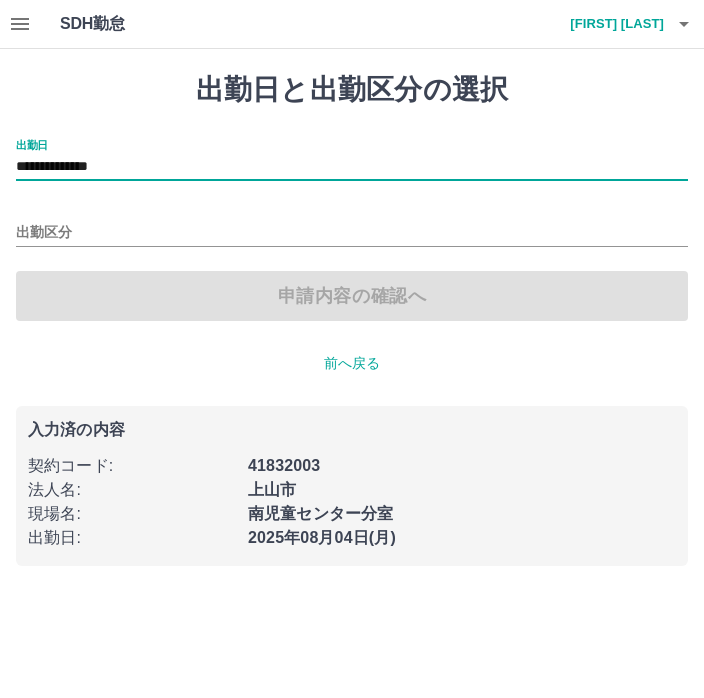 click on "出勤区分" at bounding box center (352, 233) 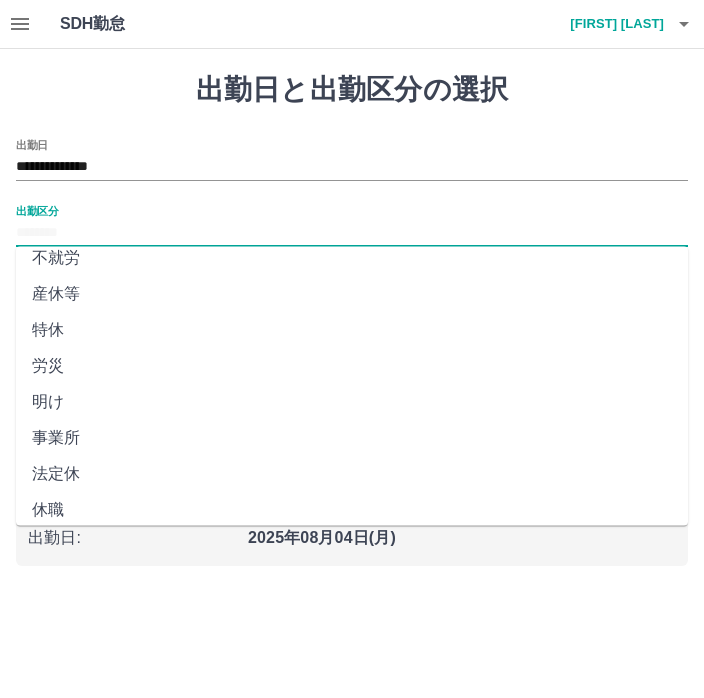 scroll, scrollTop: 372, scrollLeft: 0, axis: vertical 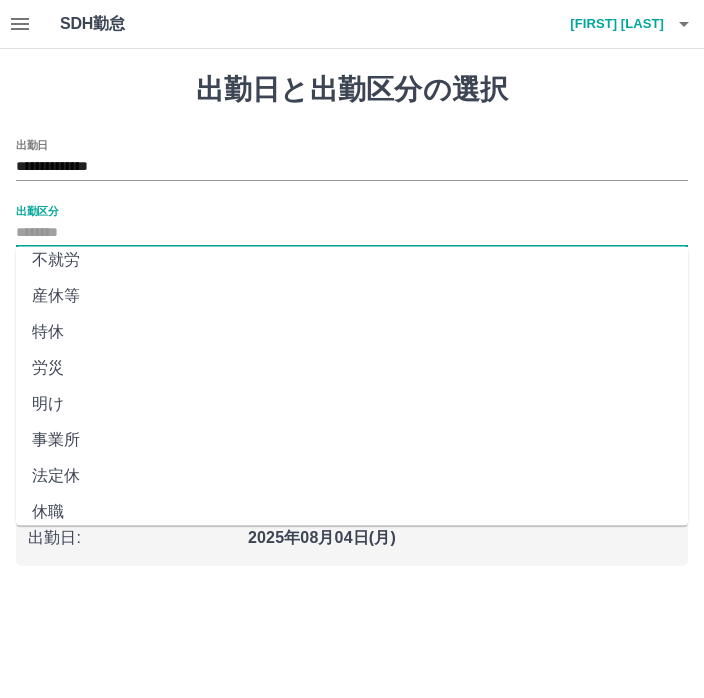 click on "法定休" at bounding box center [352, 477] 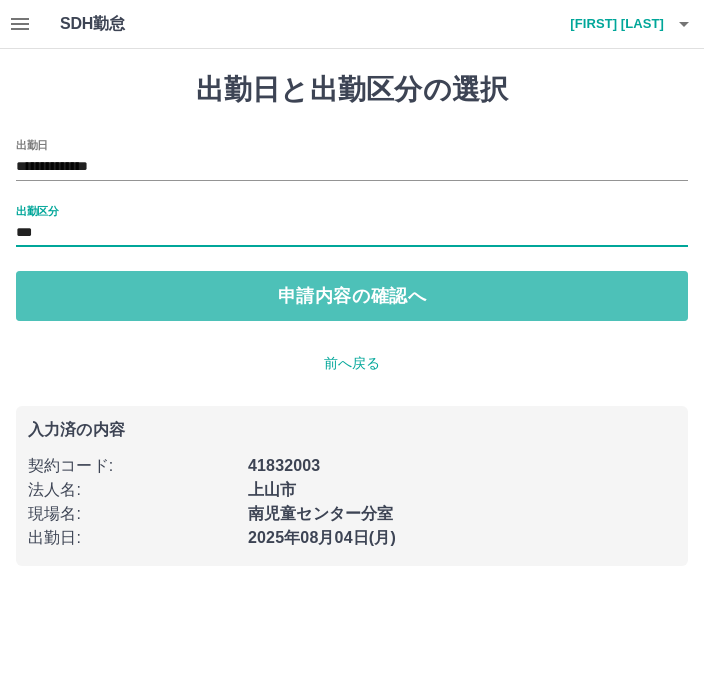 click on "申請内容の確認へ" at bounding box center [352, 296] 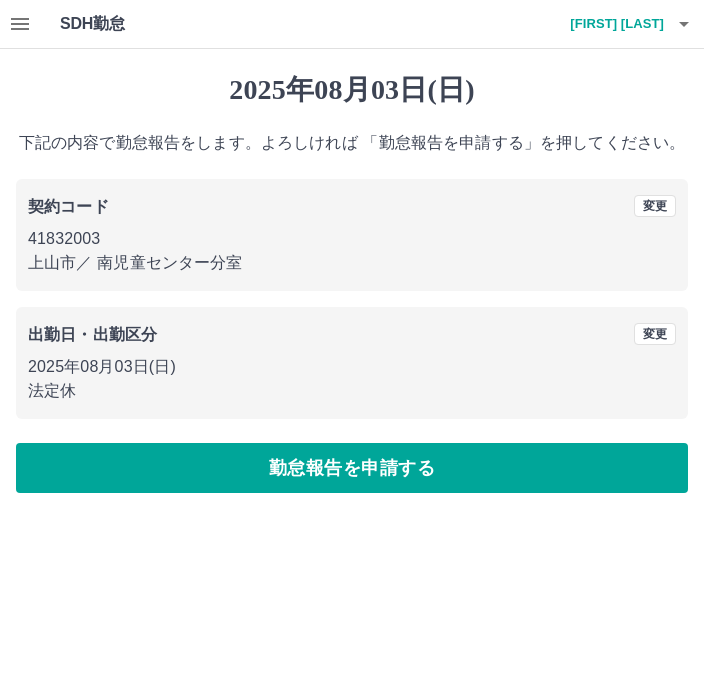 click on "勤怠報告を申請する" at bounding box center (352, 468) 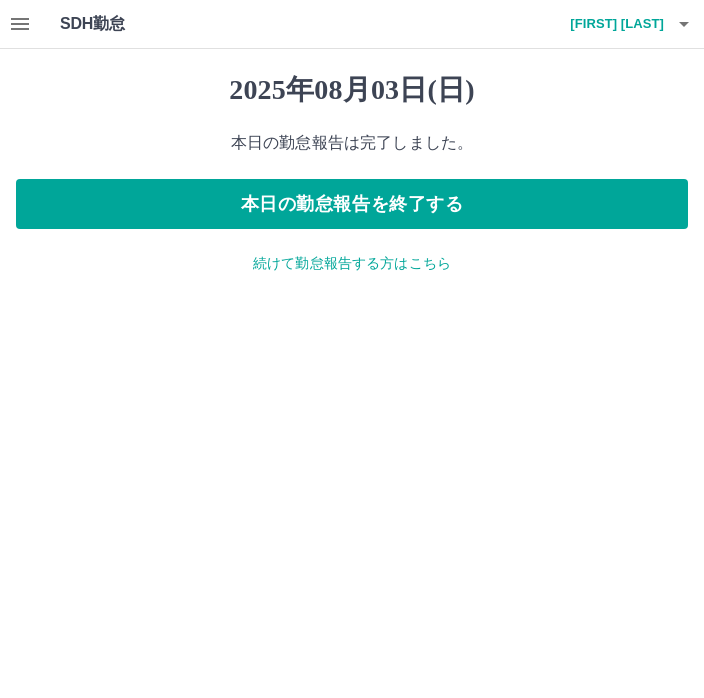 click on "本日の勤怠報告を終了する" at bounding box center (352, 204) 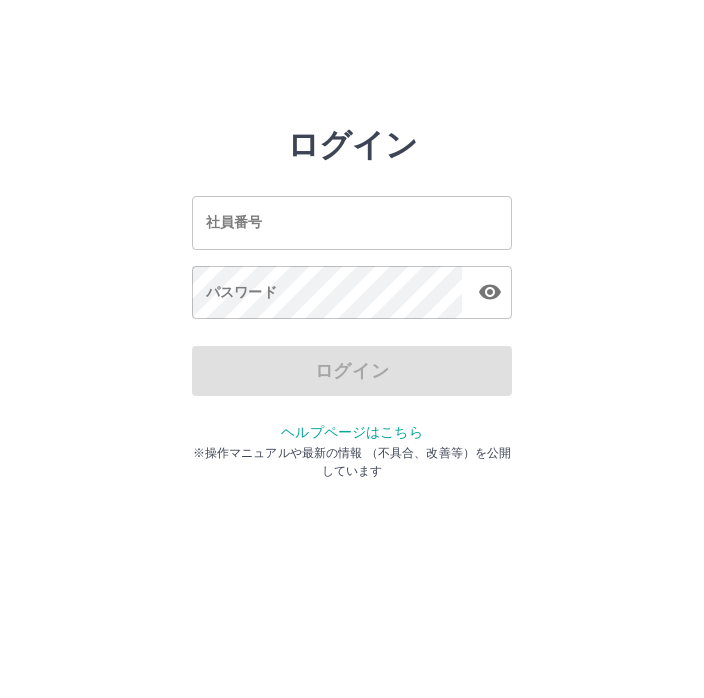 scroll, scrollTop: 0, scrollLeft: 0, axis: both 